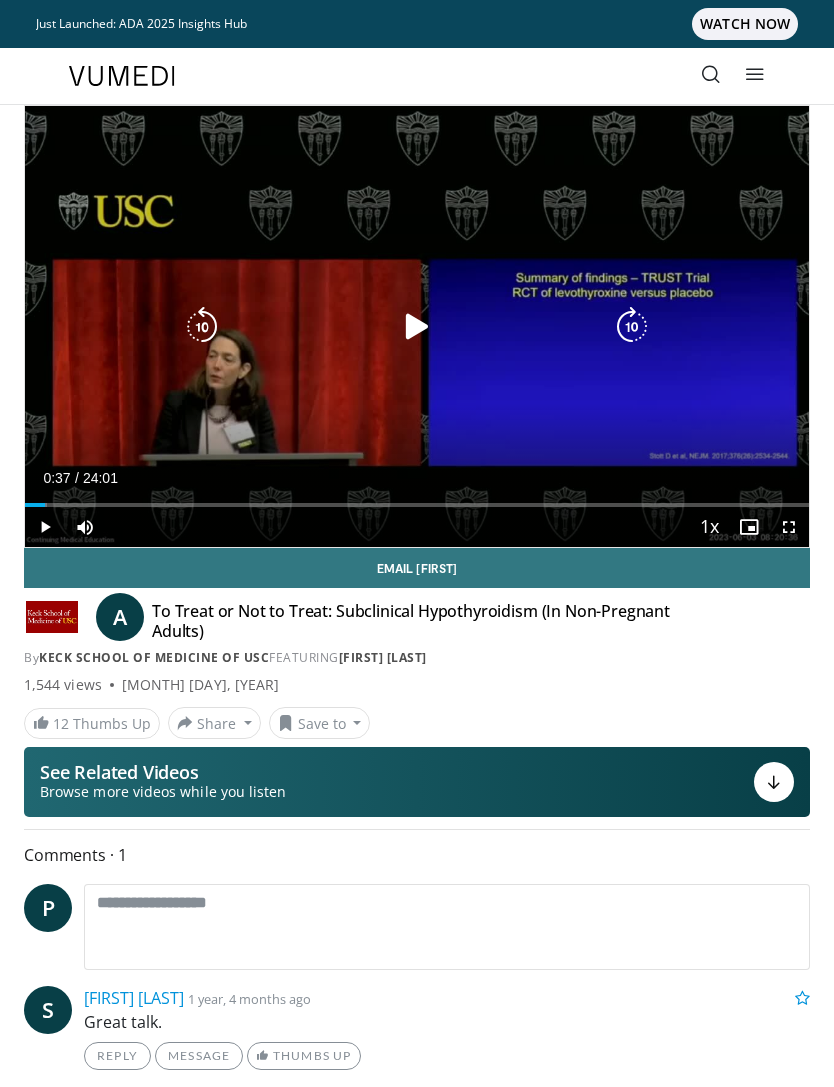 scroll, scrollTop: 0, scrollLeft: 0, axis: both 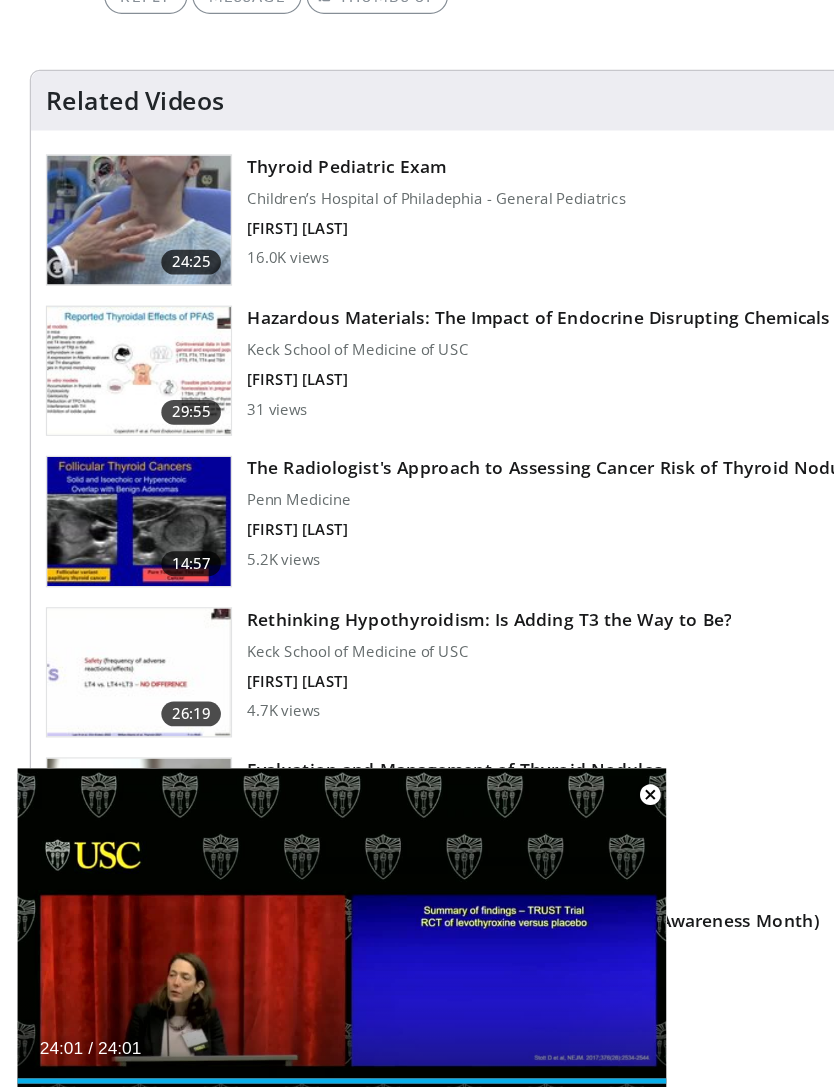 click on "5.2K views" at bounding box center [446, 611] 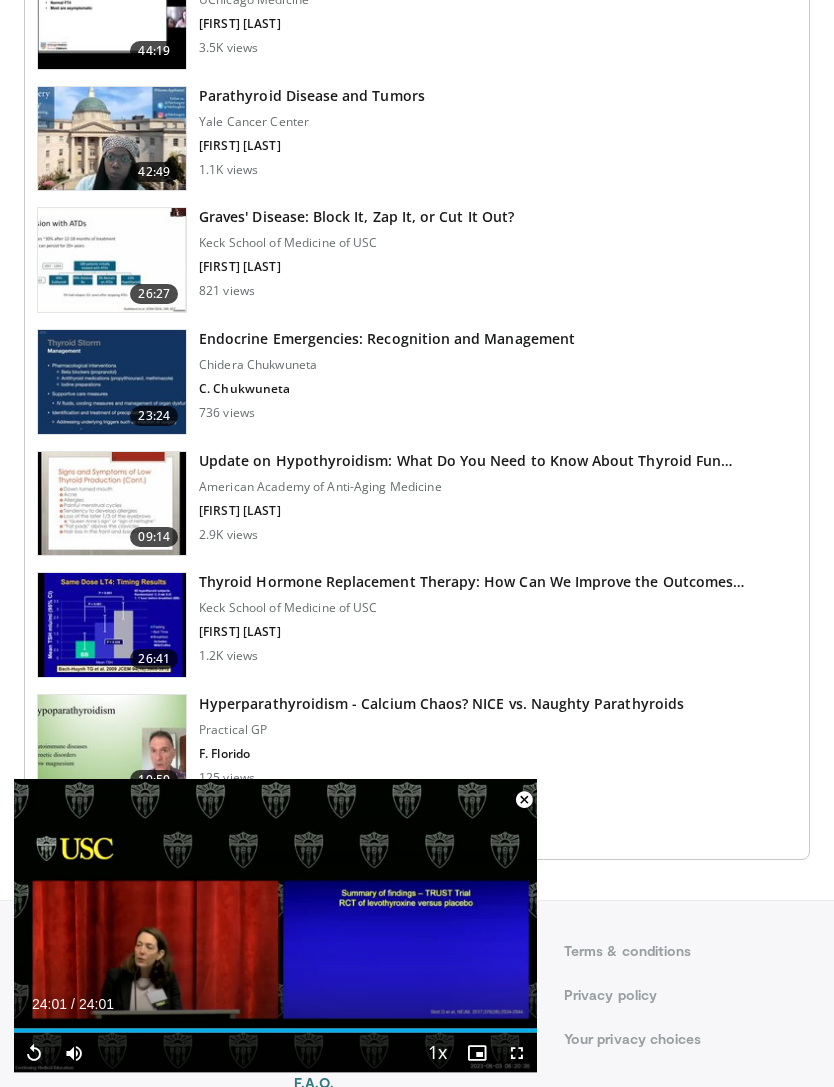 scroll, scrollTop: 2383, scrollLeft: 0, axis: vertical 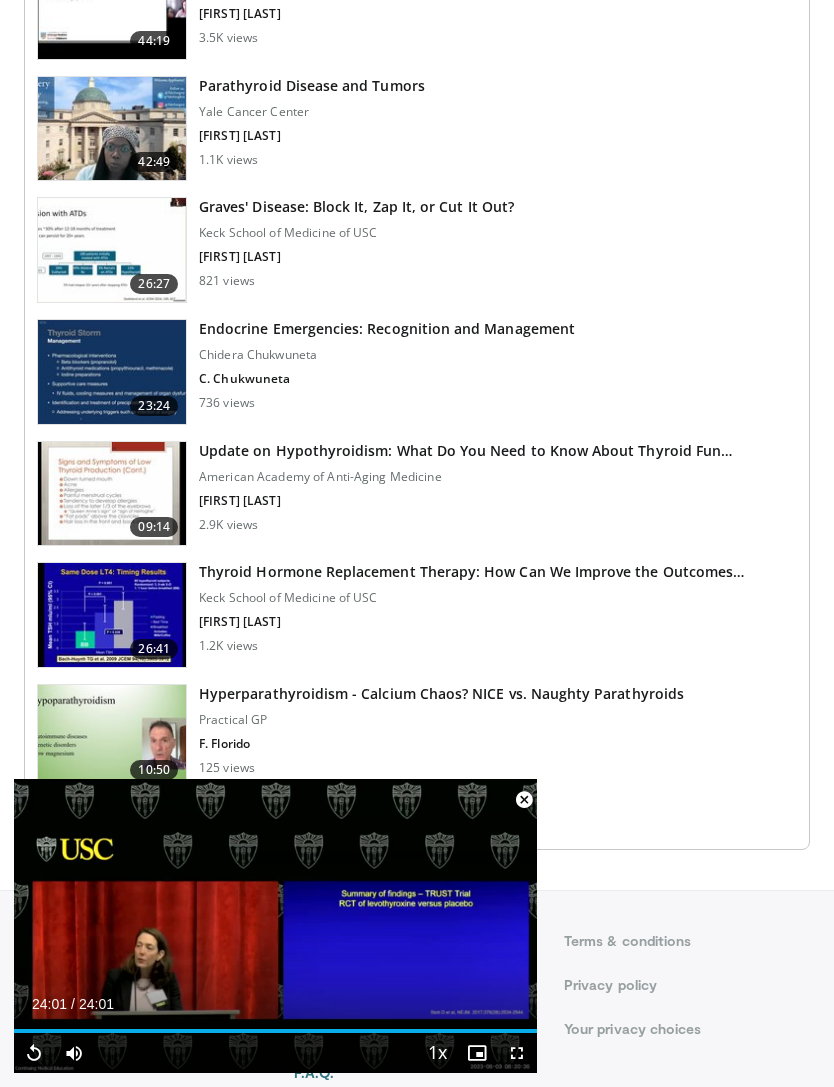 click at bounding box center (112, 494) 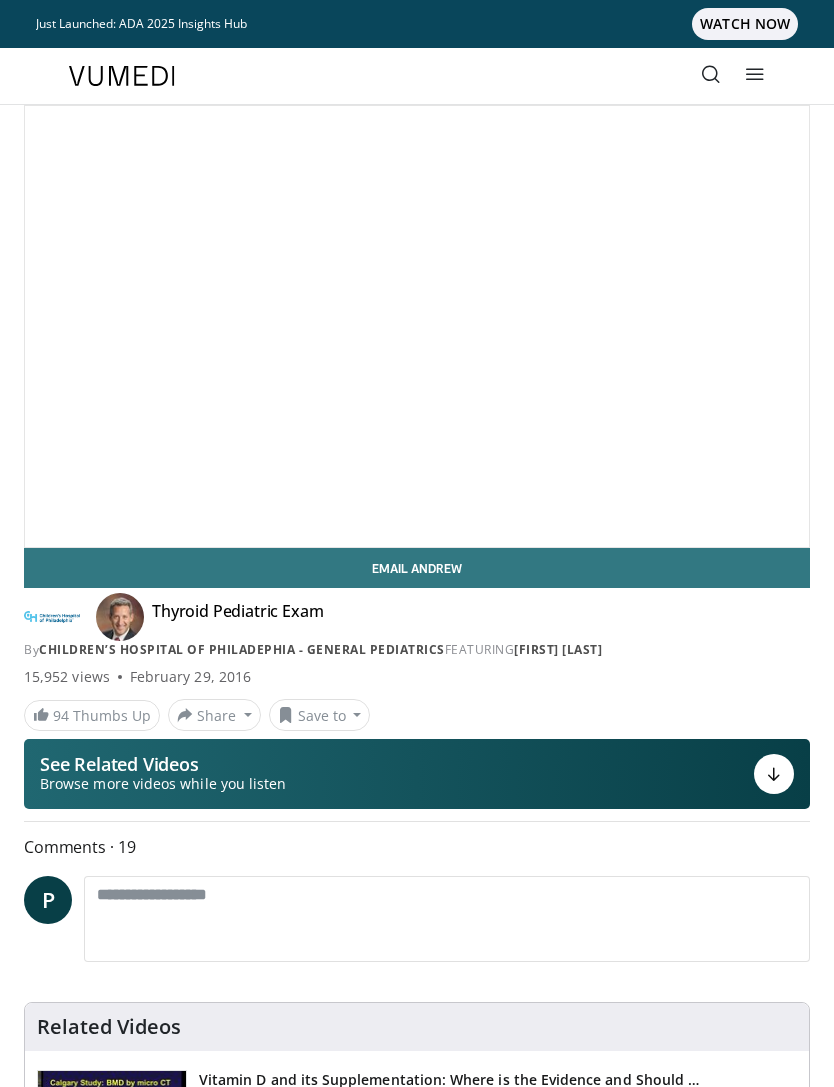 scroll, scrollTop: 0, scrollLeft: 0, axis: both 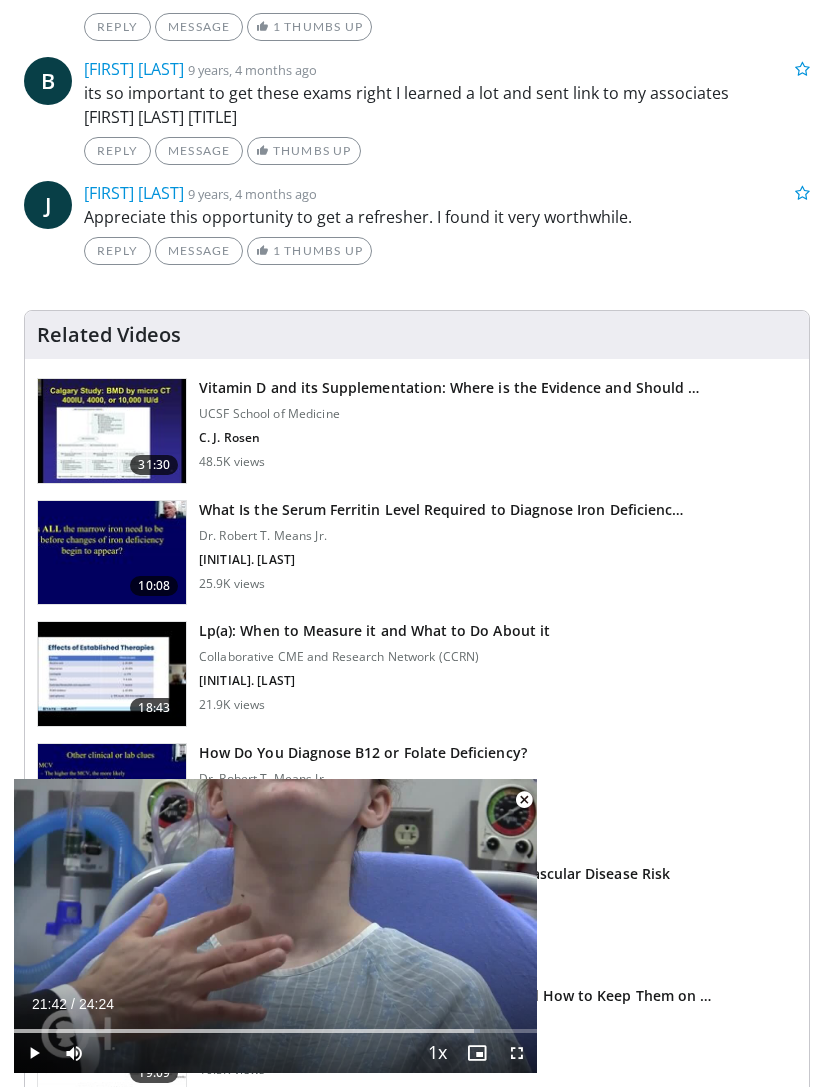 click on "Lp(a): When to Measure it and What to Do About it
Collaborative CME and Research Network (CCRN)
M. O'Donoghue
21.9K views" at bounding box center [374, 674] 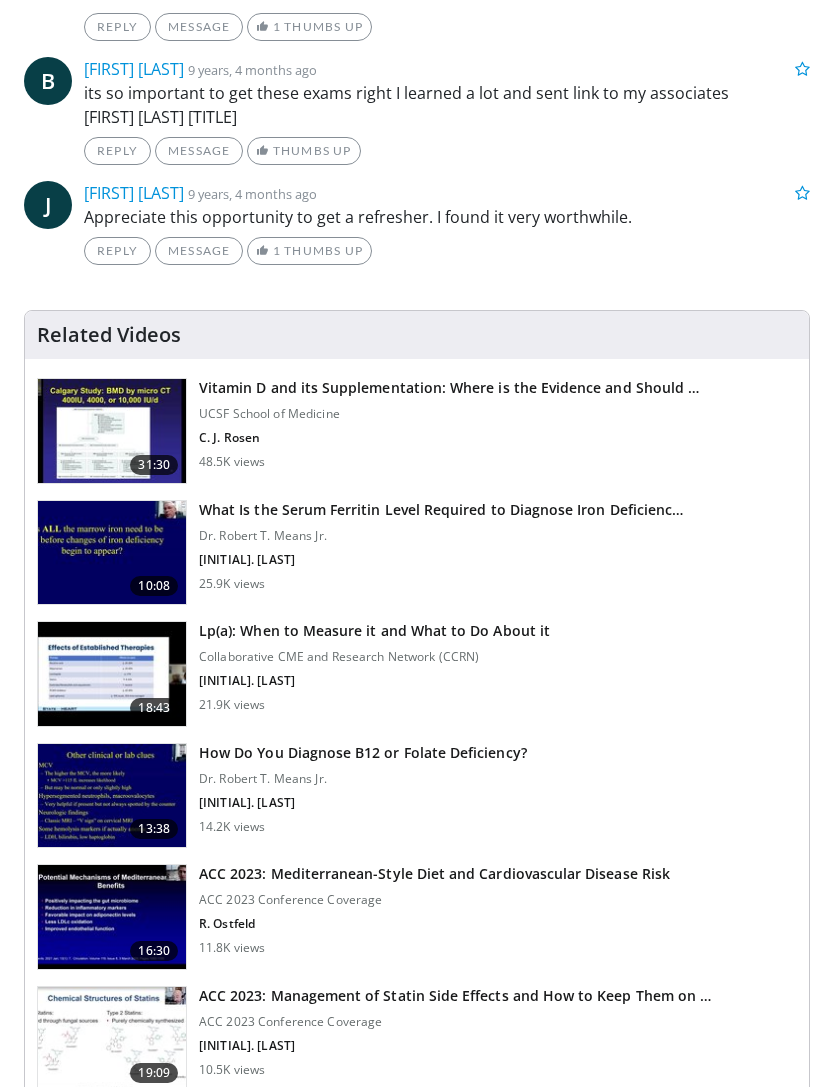 scroll, scrollTop: 3442, scrollLeft: 0, axis: vertical 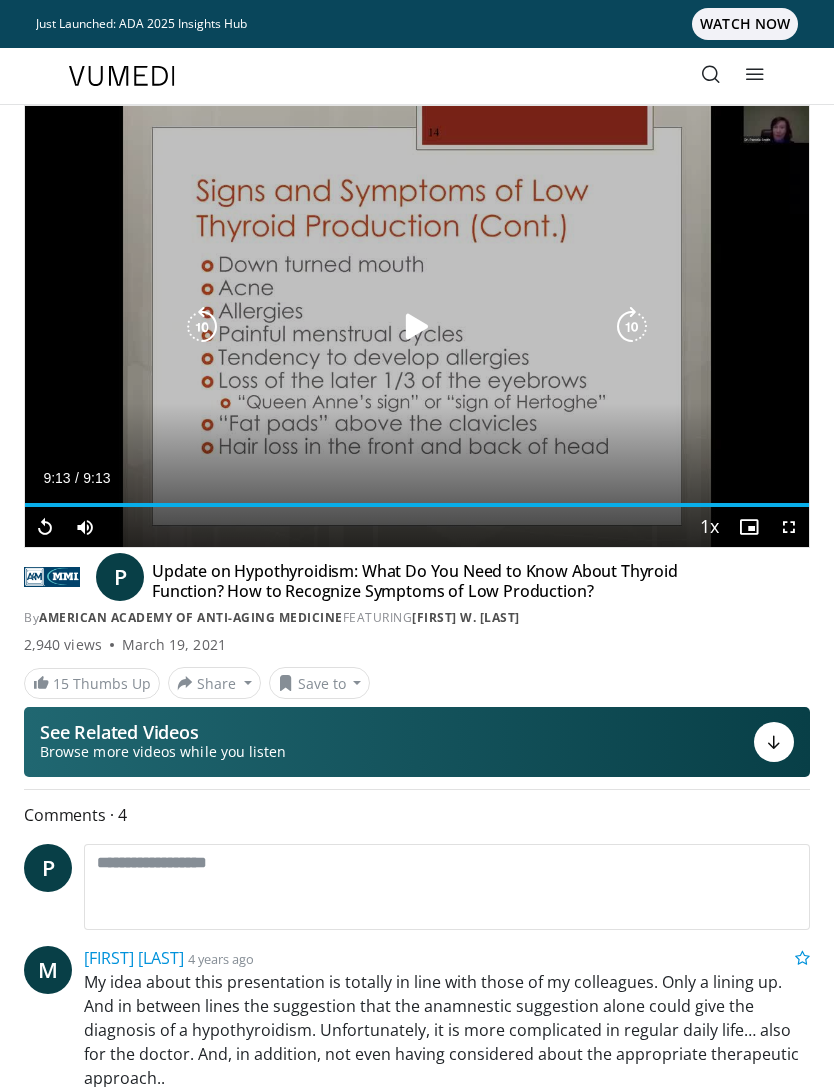 click at bounding box center (417, 327) 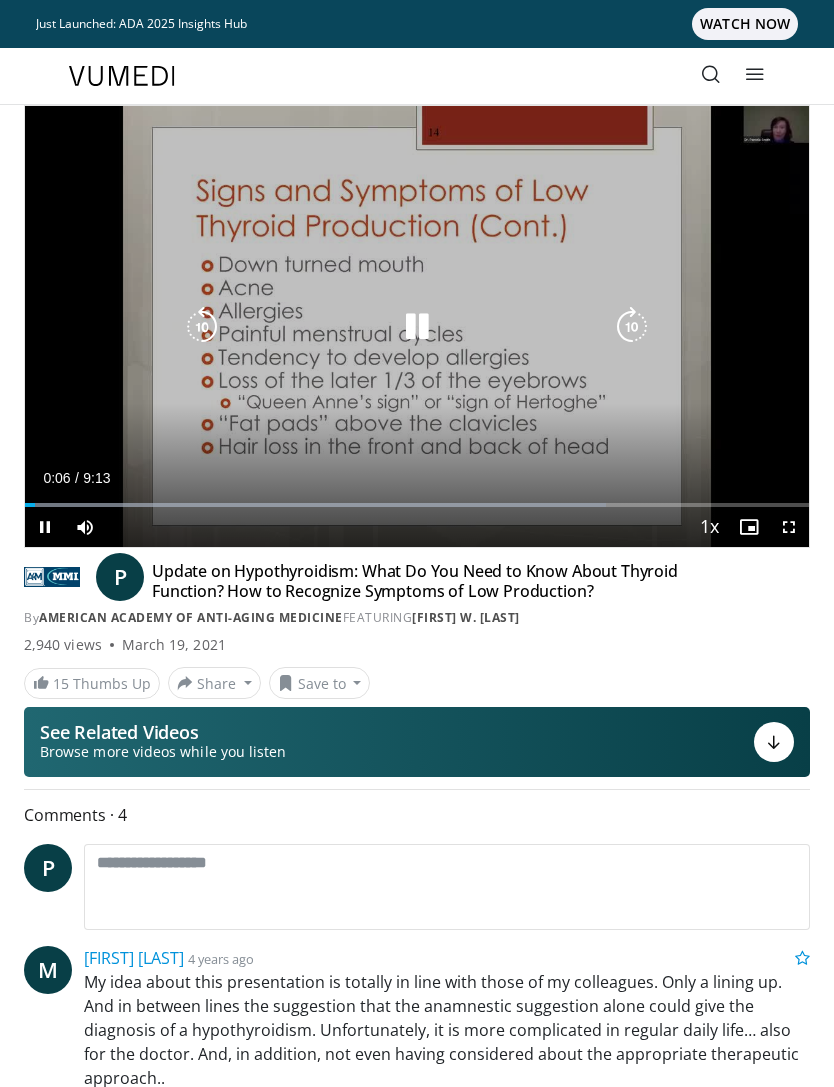 click at bounding box center [417, 327] 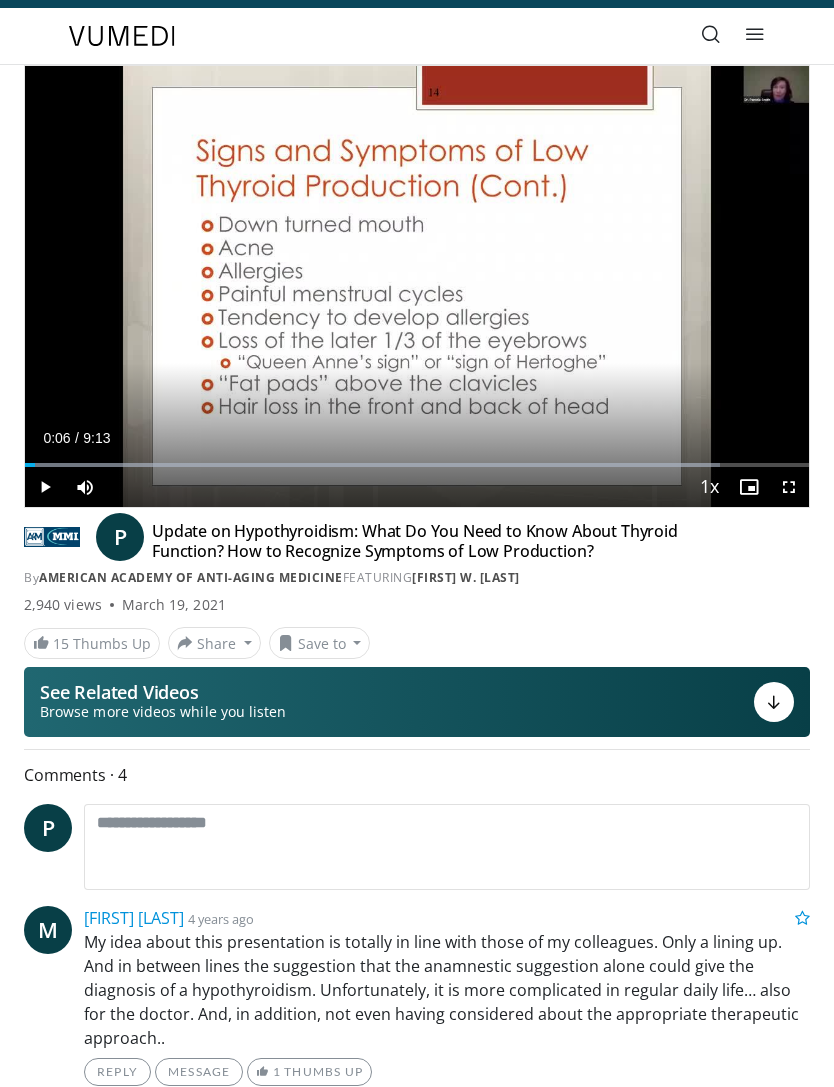 scroll, scrollTop: 43, scrollLeft: 0, axis: vertical 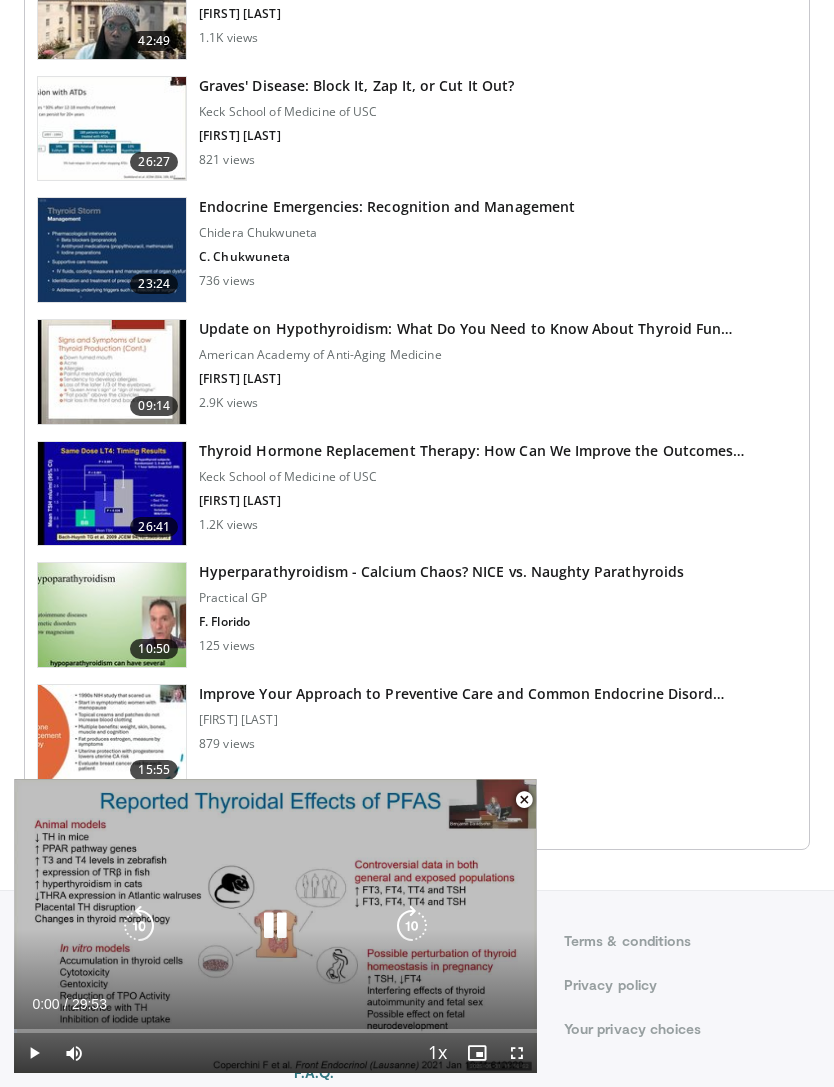 click on "Loaded :  0.55%" at bounding box center [275, 1031] 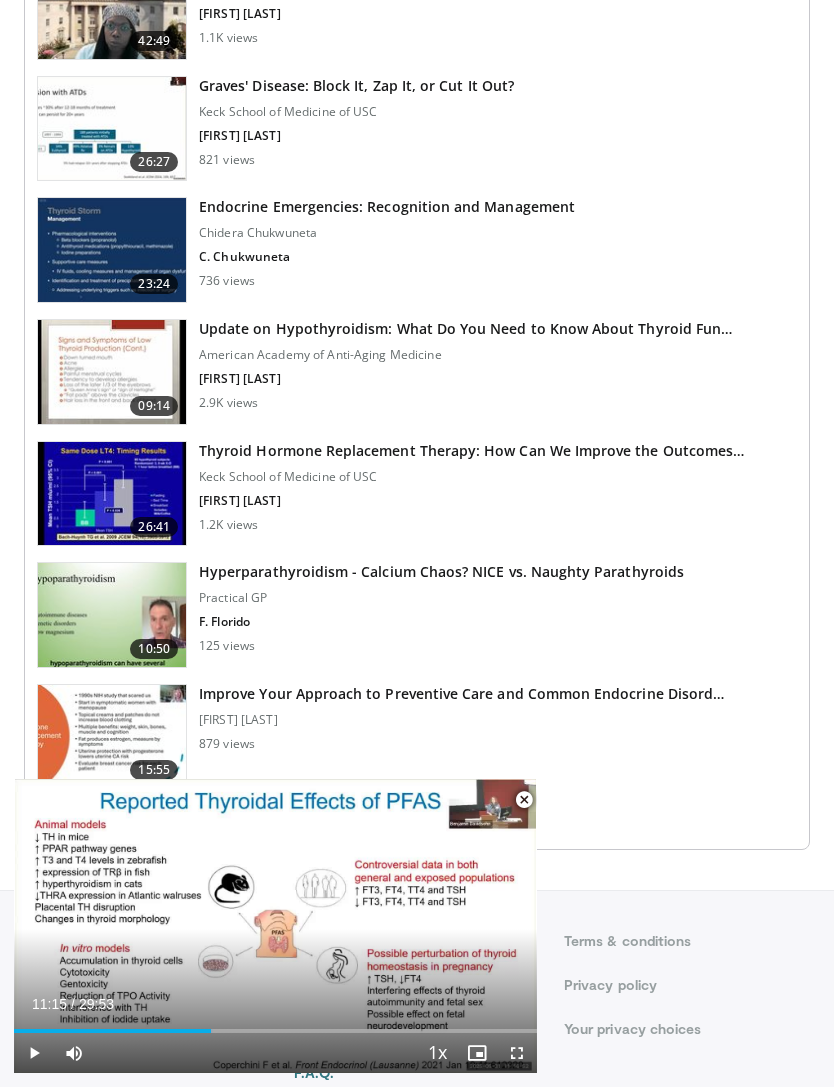 click at bounding box center [74, 1053] 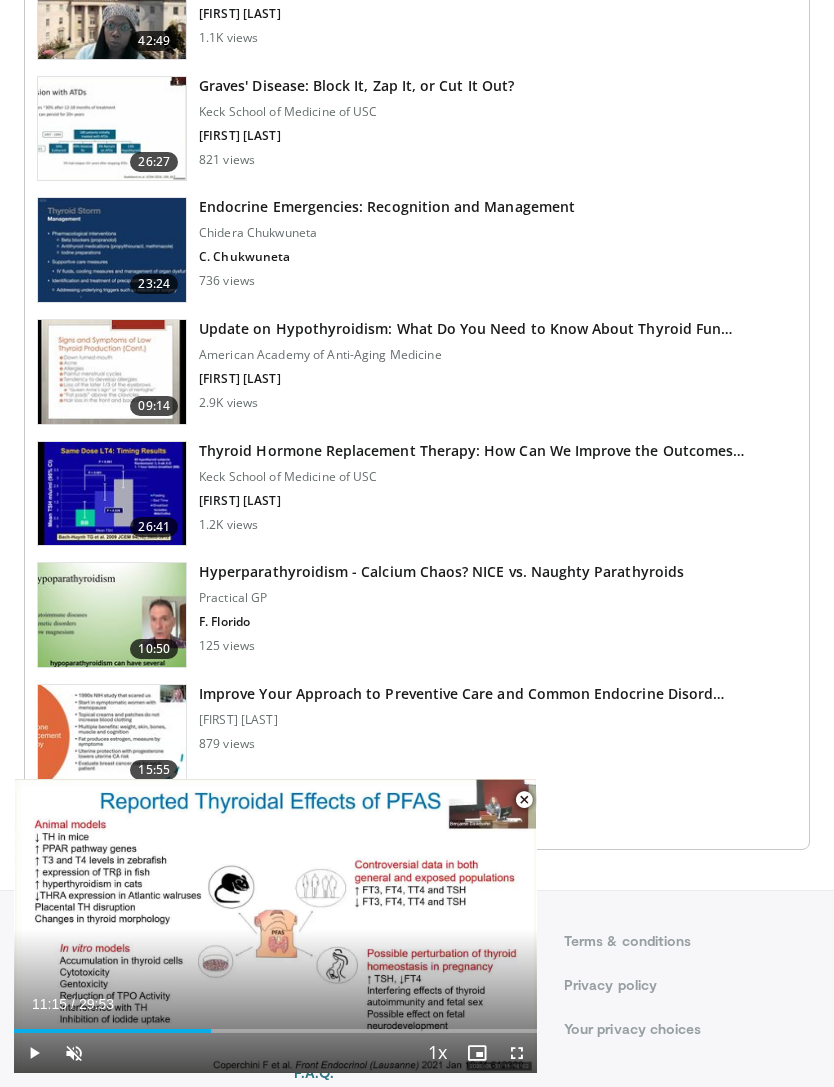 click at bounding box center [34, 1053] 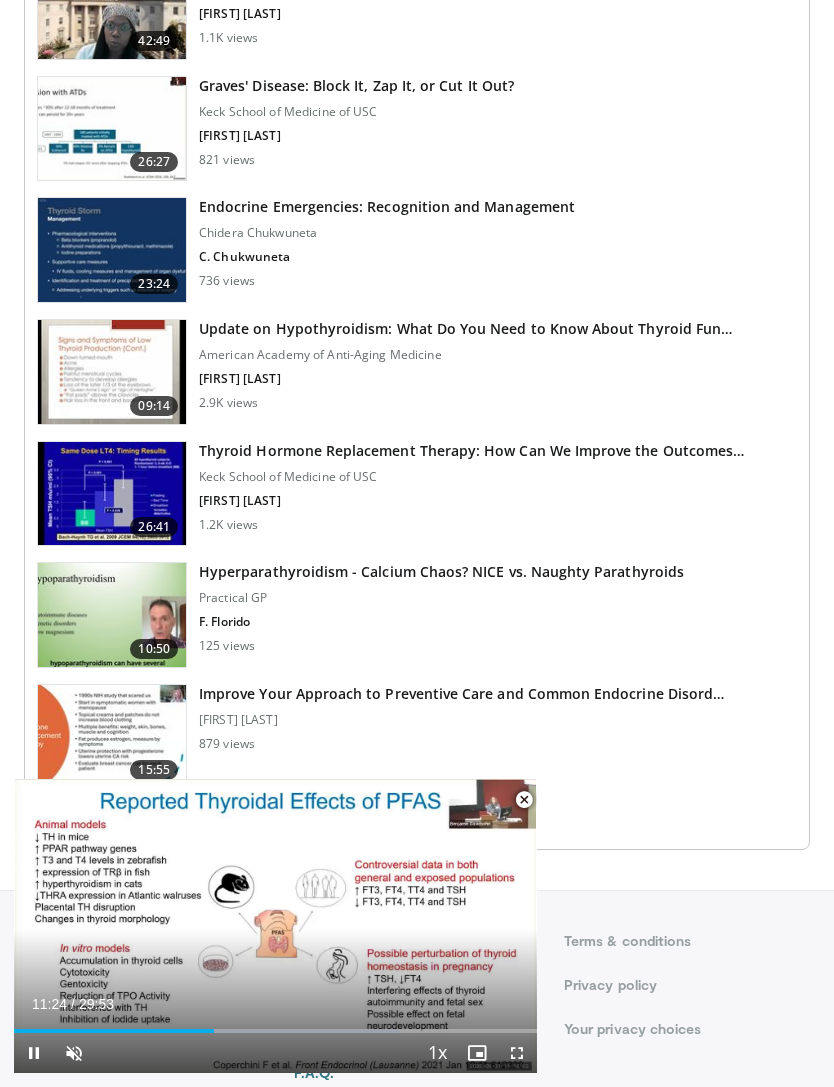 click on "10 seconds
Tap to unmute" at bounding box center [275, 926] 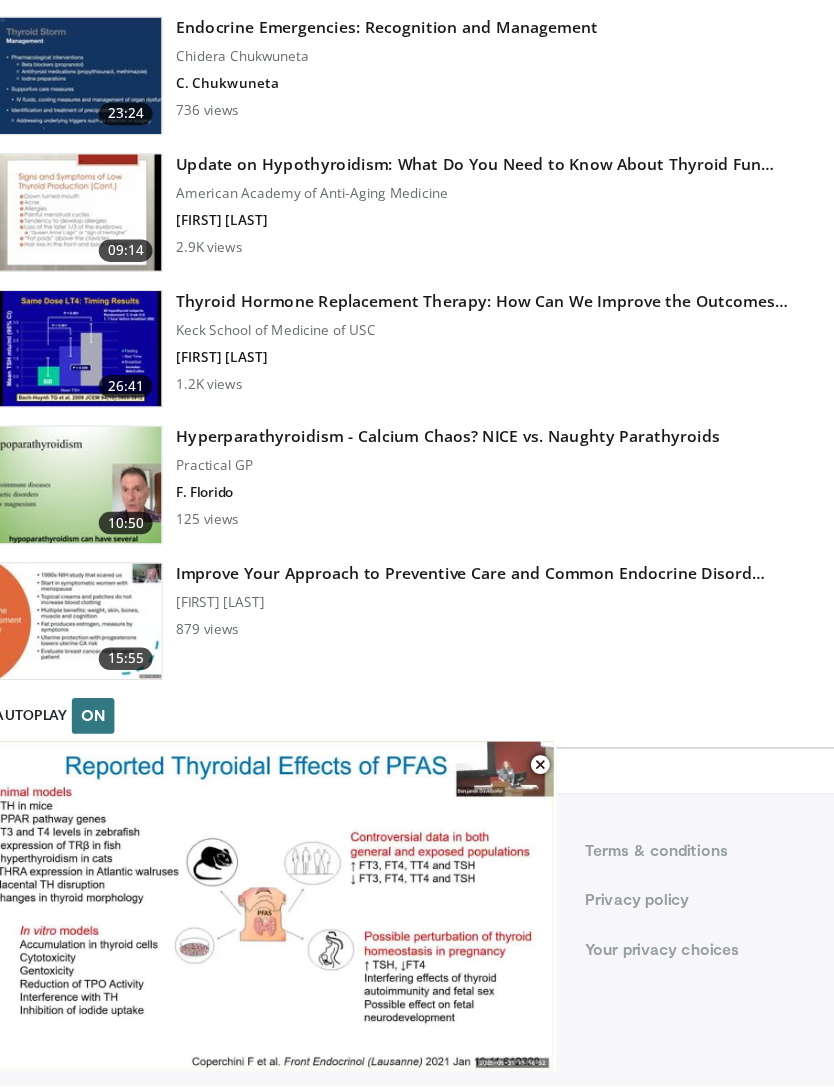 scroll, scrollTop: 2342, scrollLeft: 0, axis: vertical 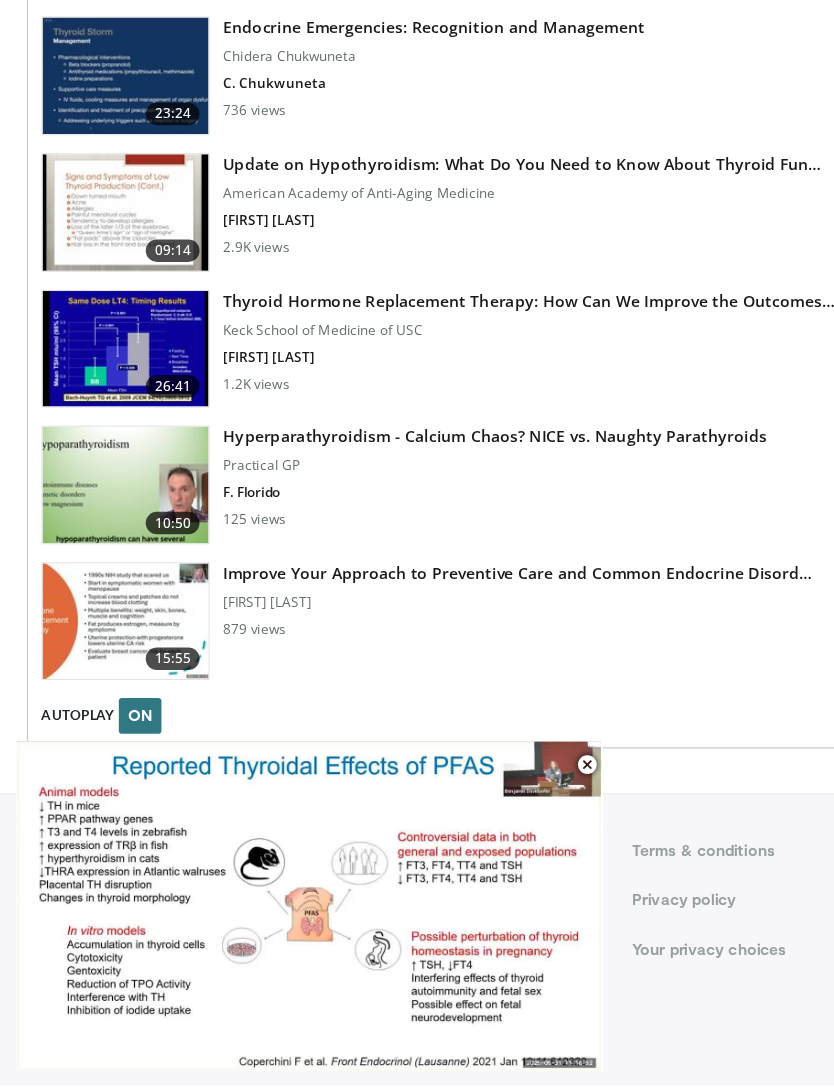 click at bounding box center (112, 430) 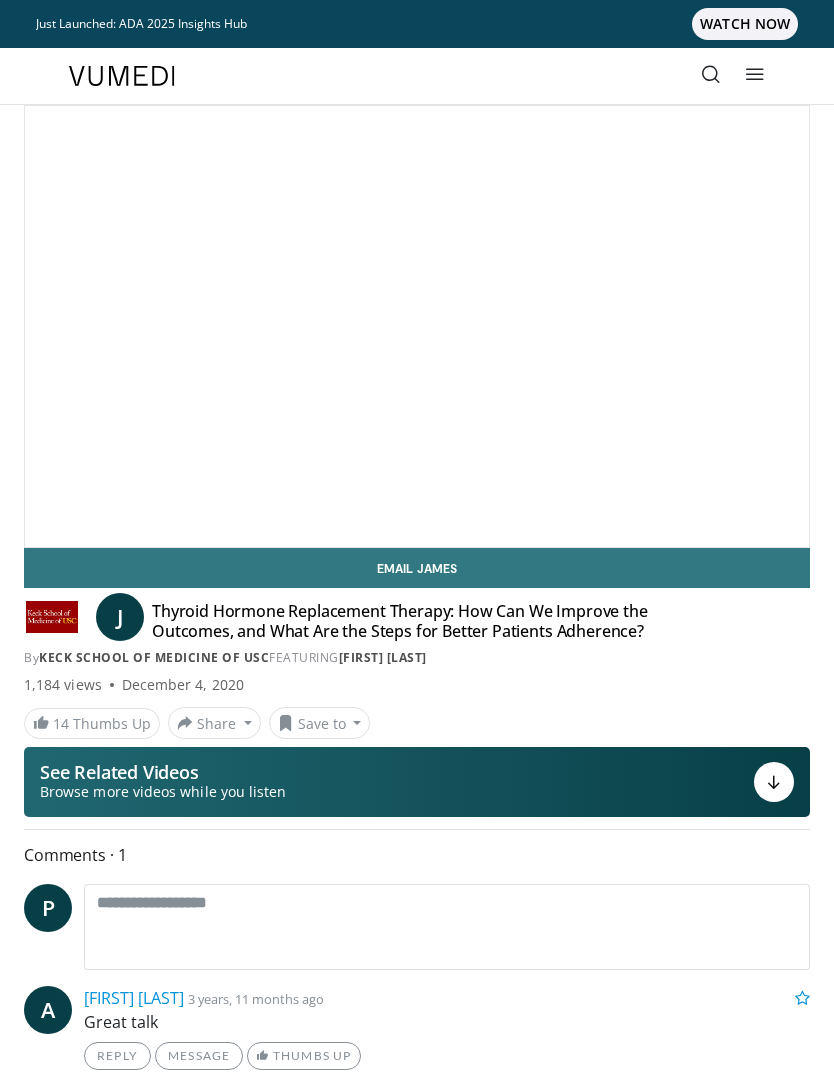 scroll, scrollTop: 0, scrollLeft: 0, axis: both 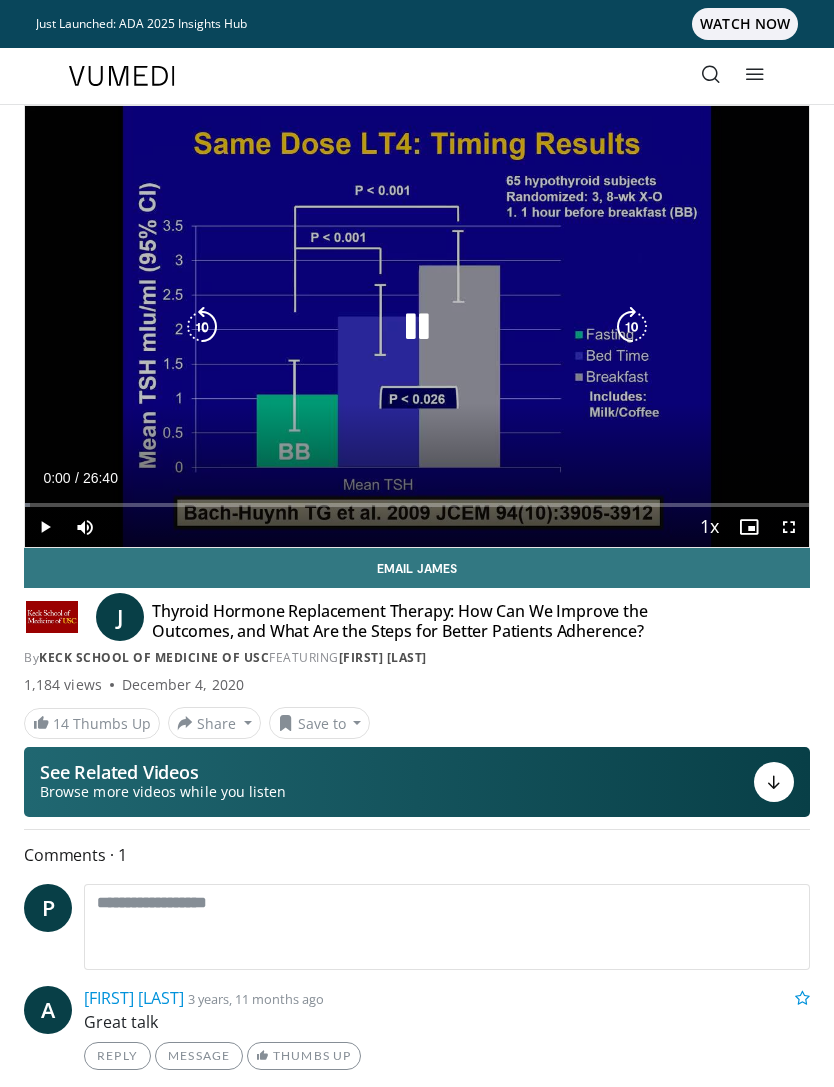 click at bounding box center [417, 327] 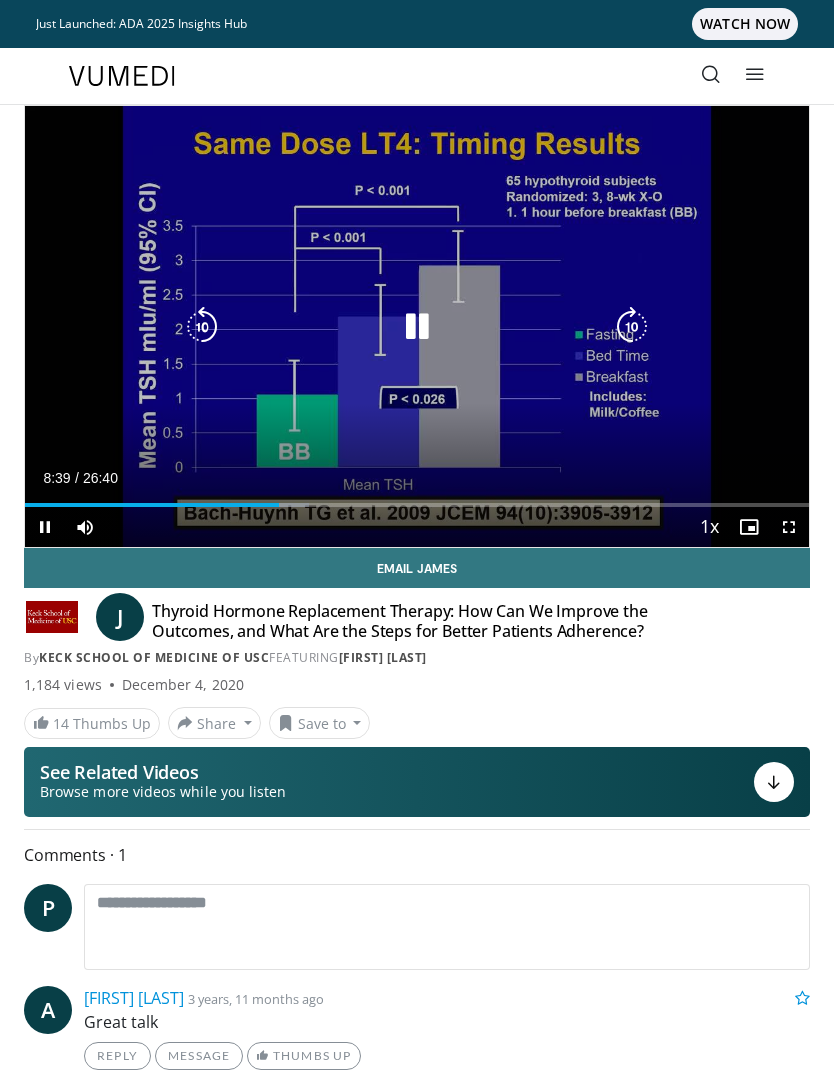 click at bounding box center (417, 327) 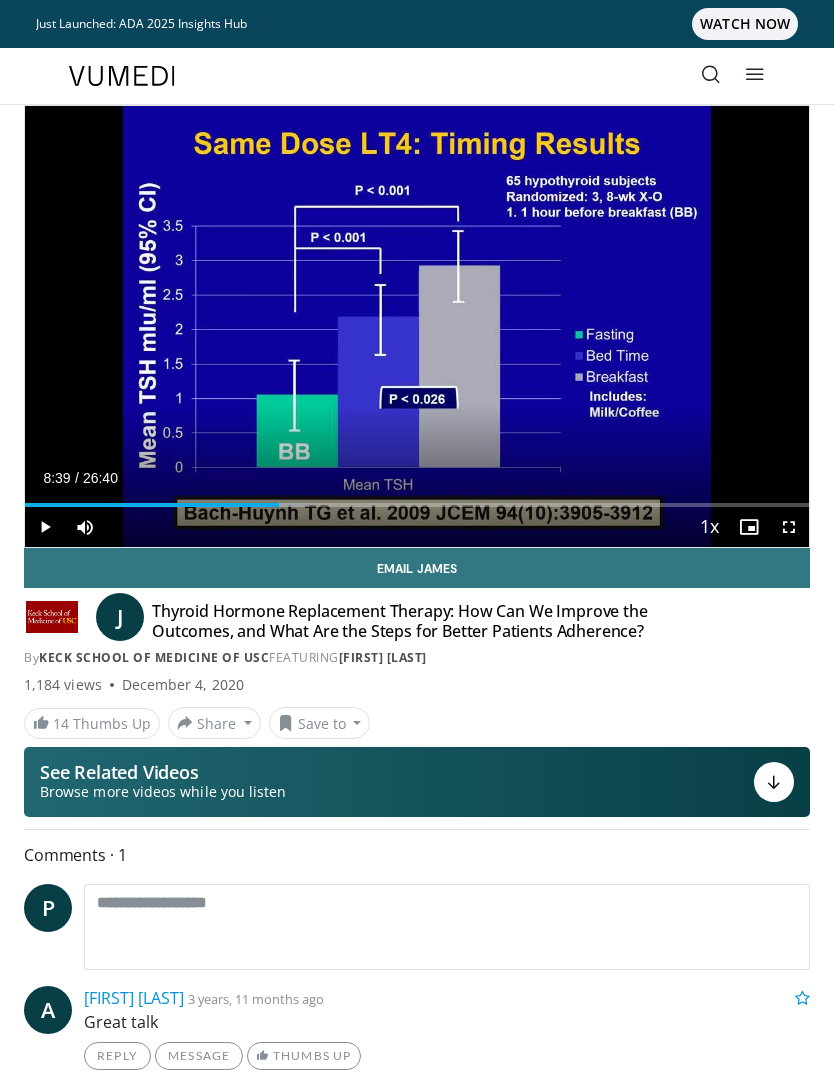 click on "10 seconds
Tap to unmute" at bounding box center (417, 326) 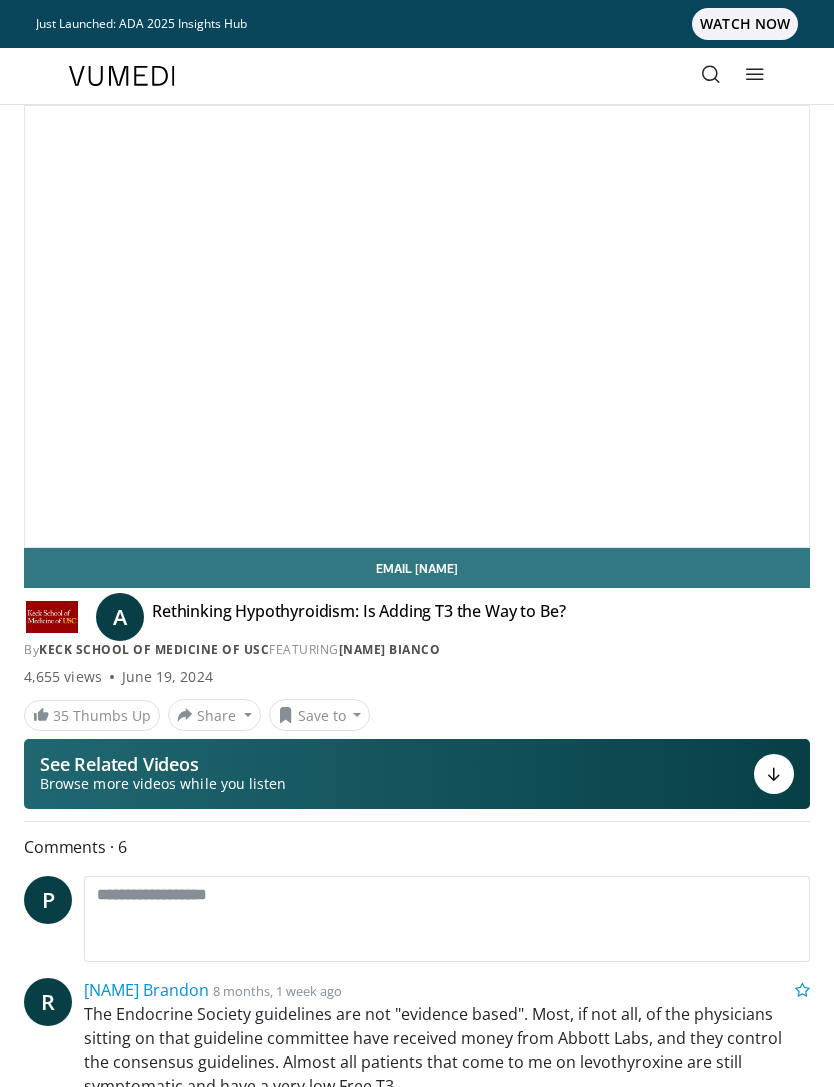 scroll, scrollTop: 0, scrollLeft: 0, axis: both 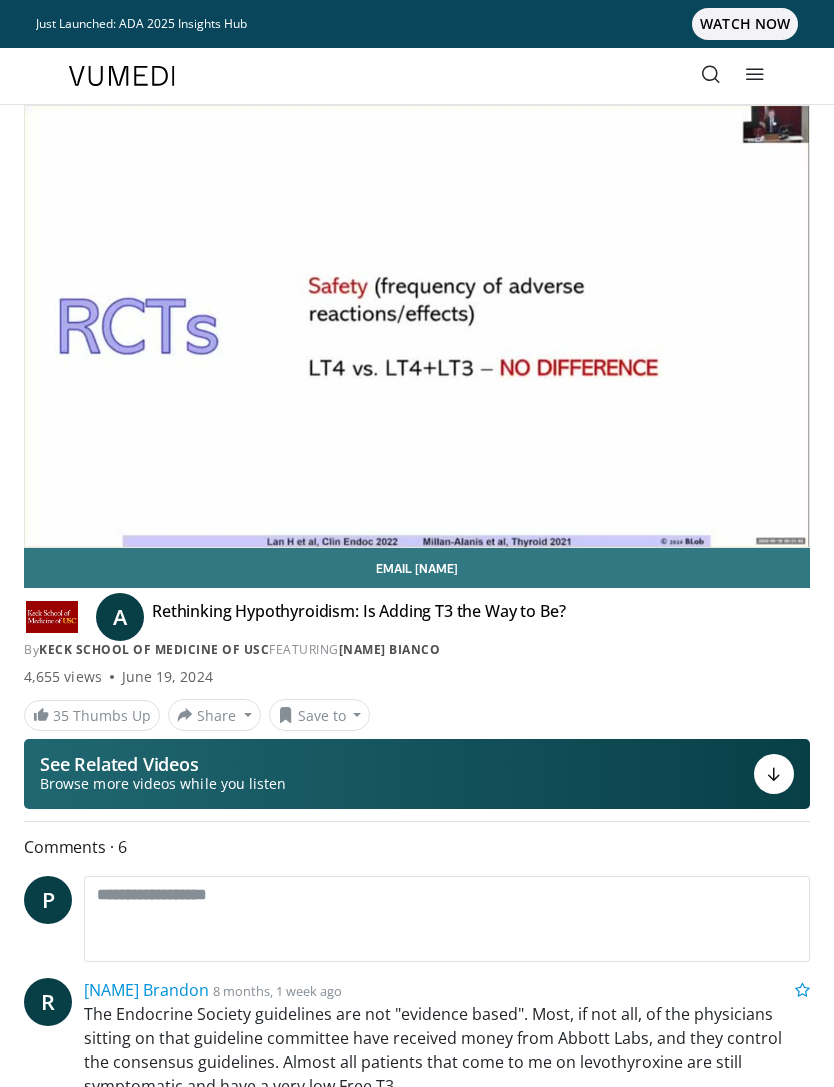 click on "Email
[NAME]" at bounding box center (417, 568) 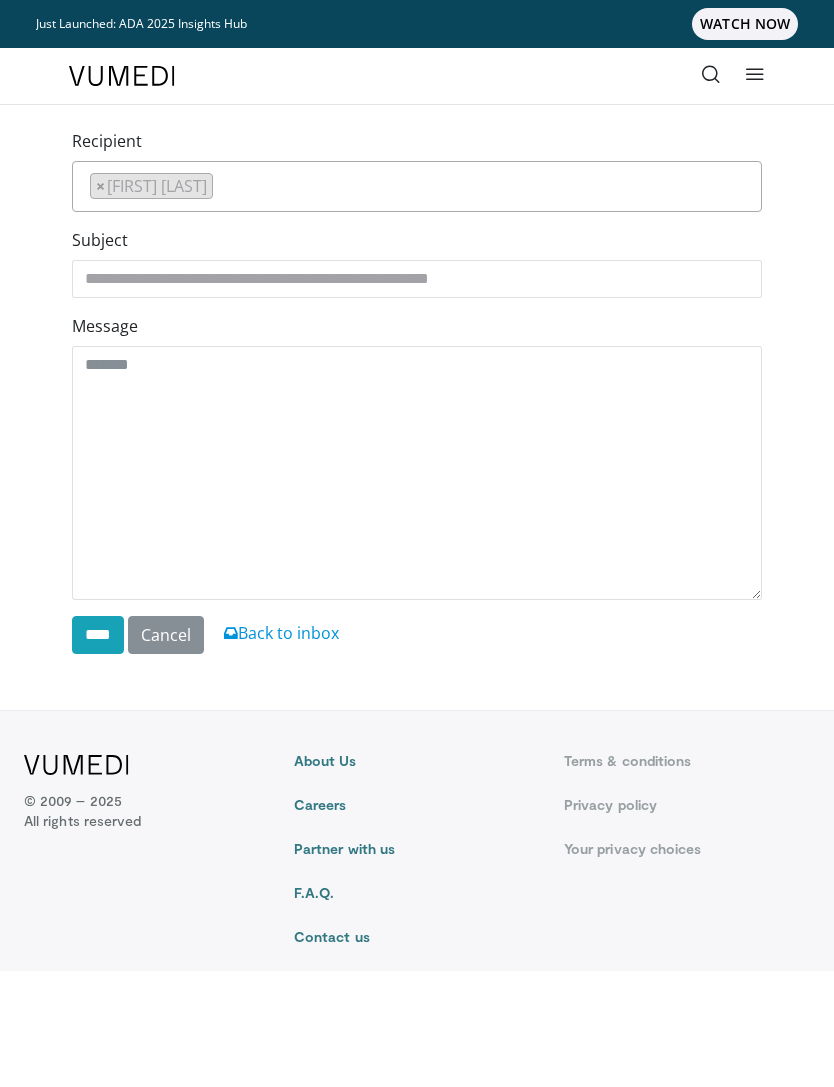 scroll, scrollTop: 0, scrollLeft: 0, axis: both 